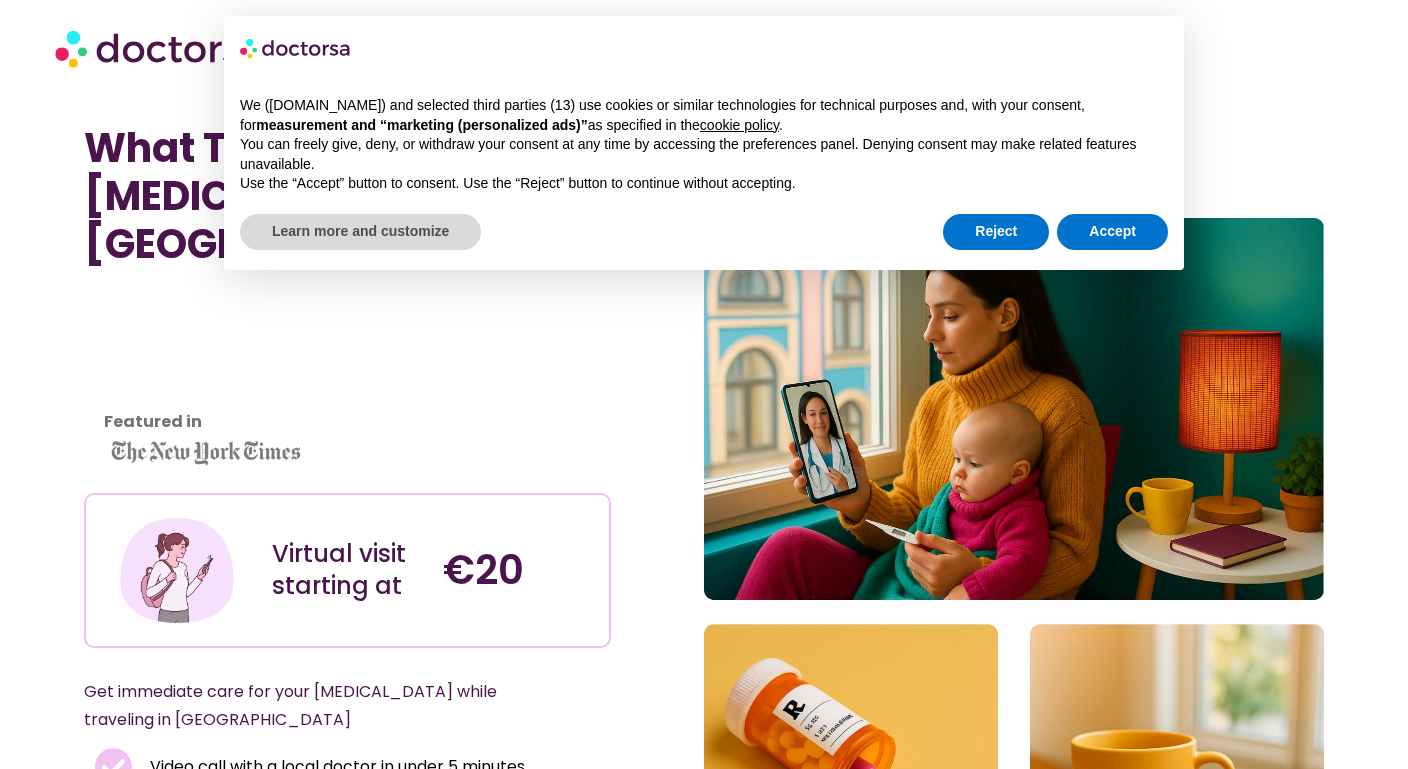scroll, scrollTop: 0, scrollLeft: 0, axis: both 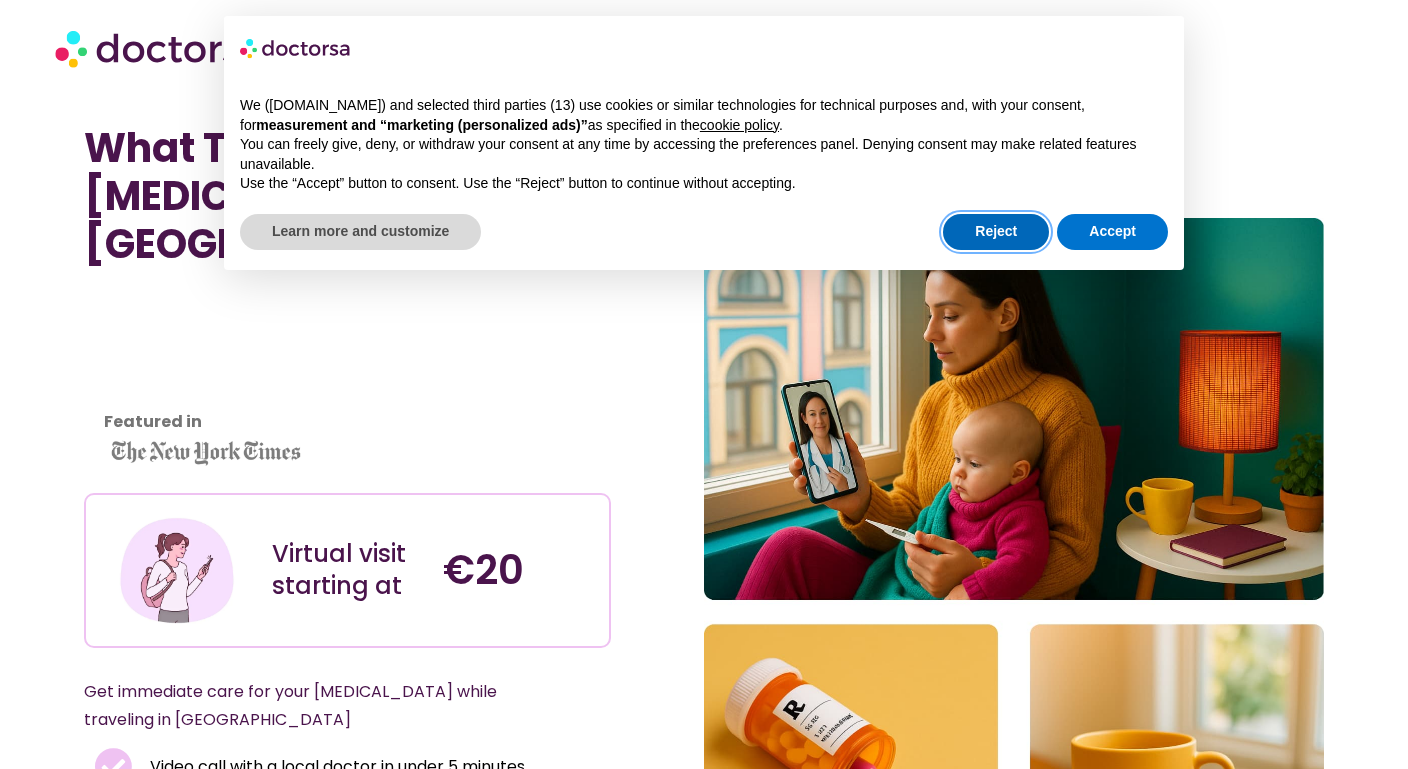 click on "Reject" at bounding box center (996, 232) 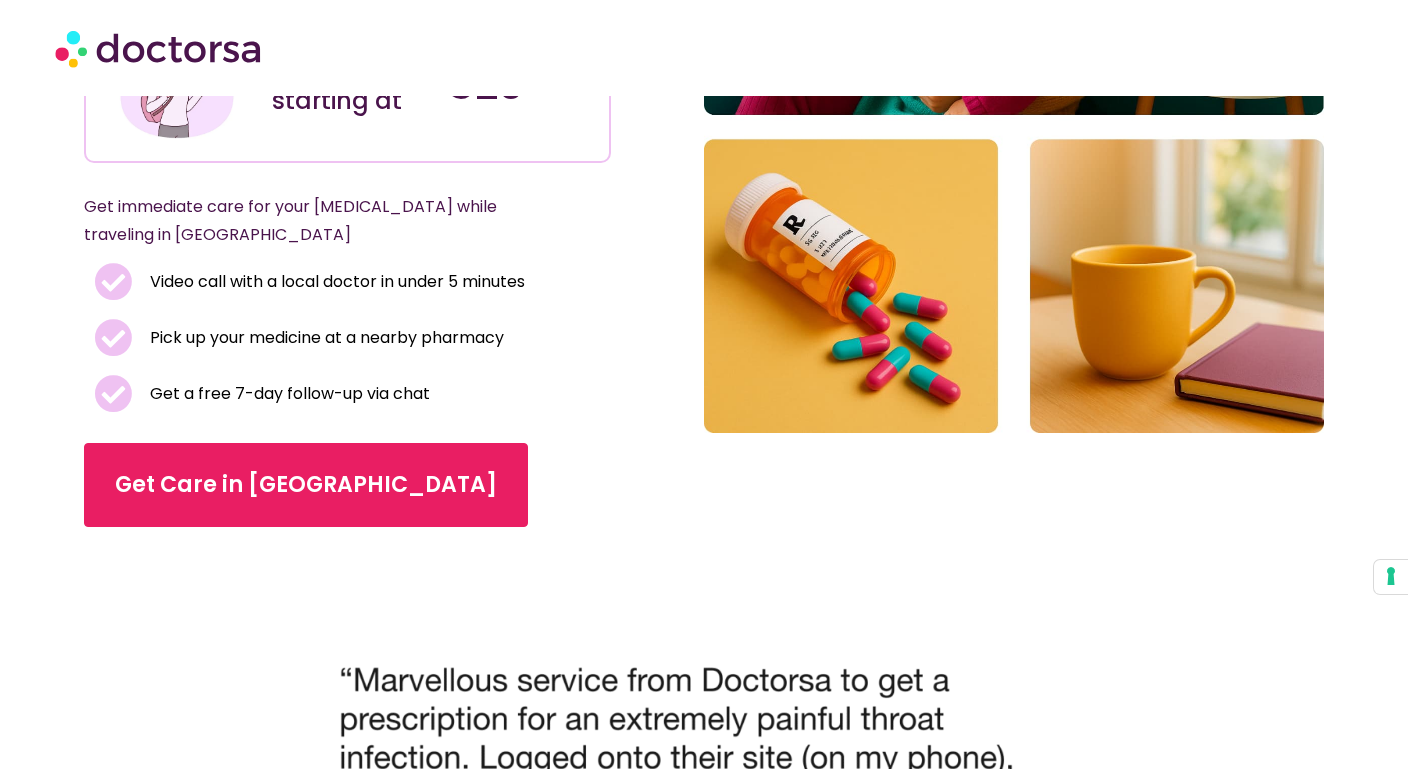 scroll, scrollTop: 531, scrollLeft: 0, axis: vertical 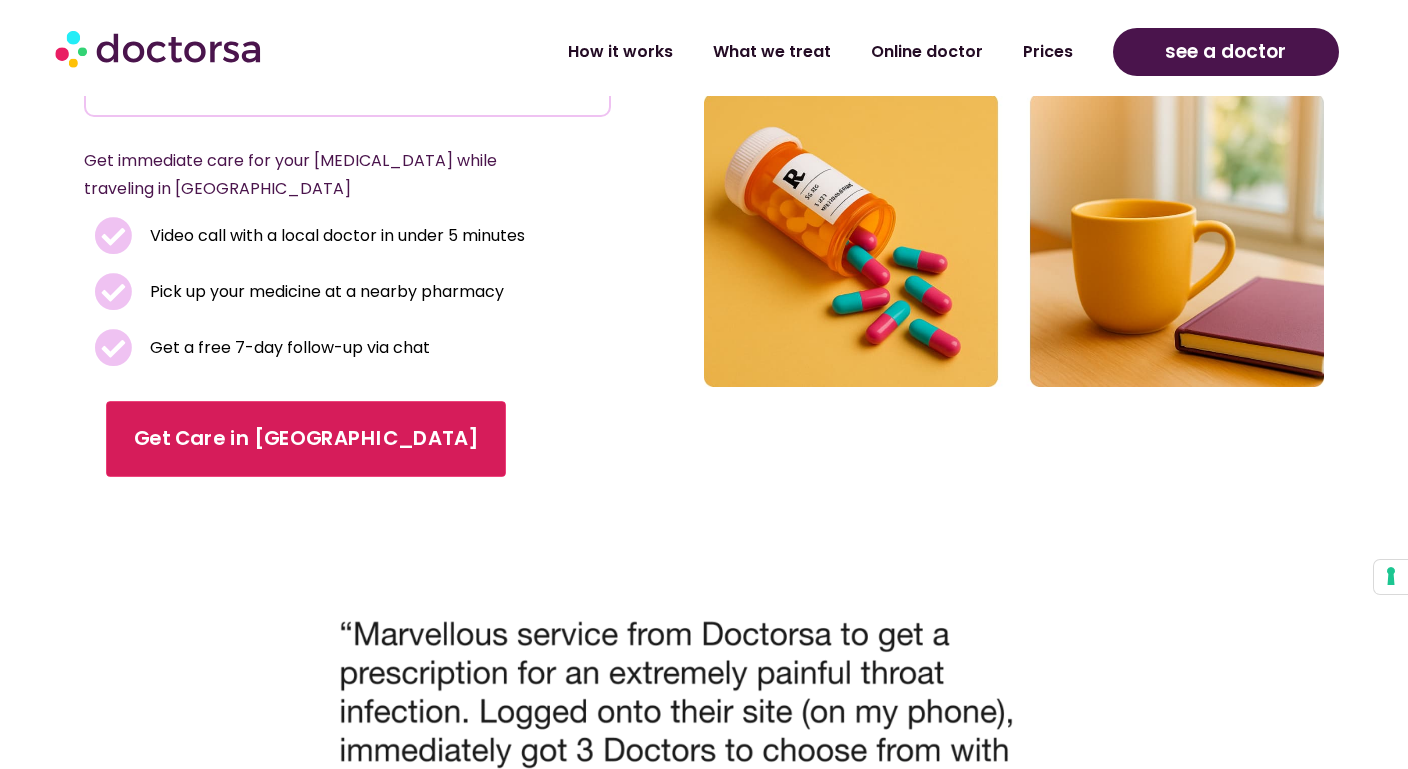 click on "Get Care in [GEOGRAPHIC_DATA]" at bounding box center (307, 439) 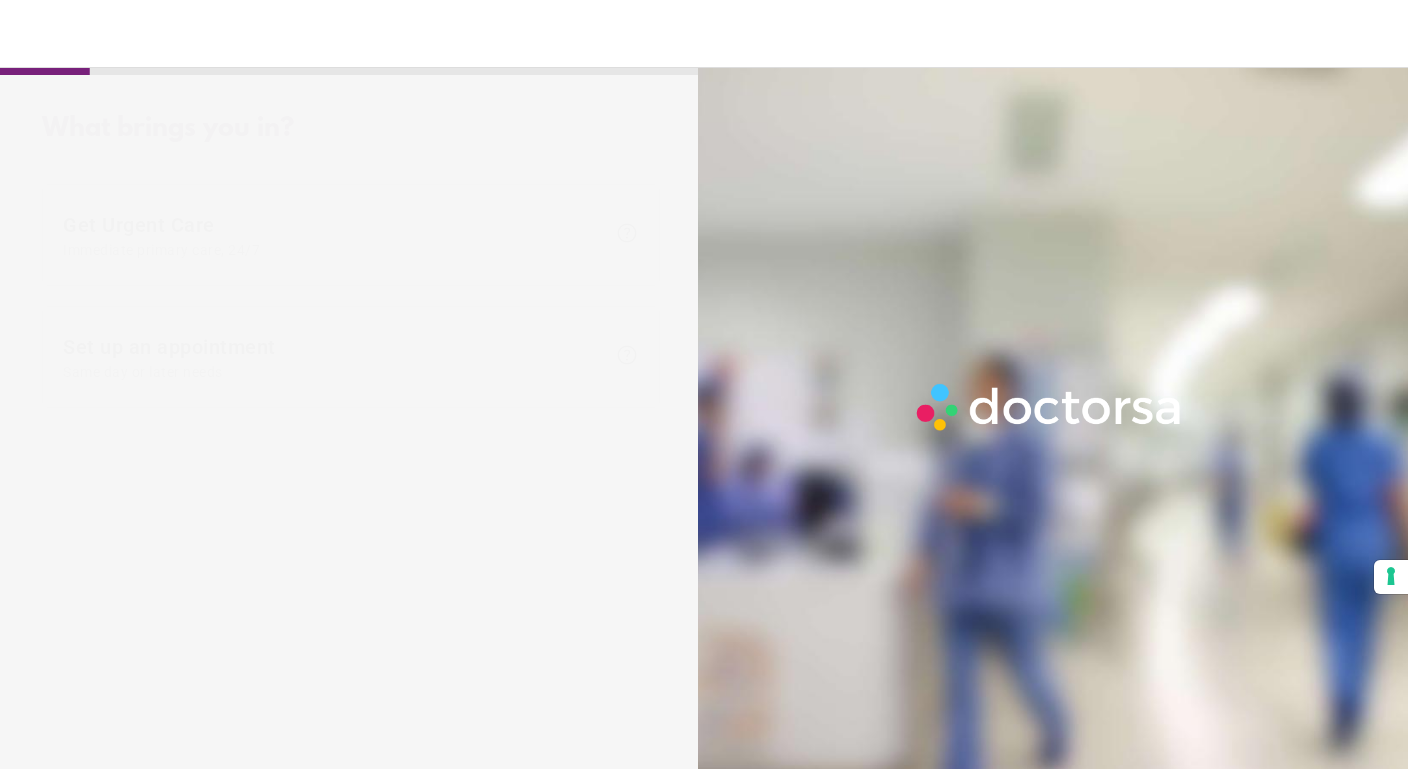scroll, scrollTop: 0, scrollLeft: 0, axis: both 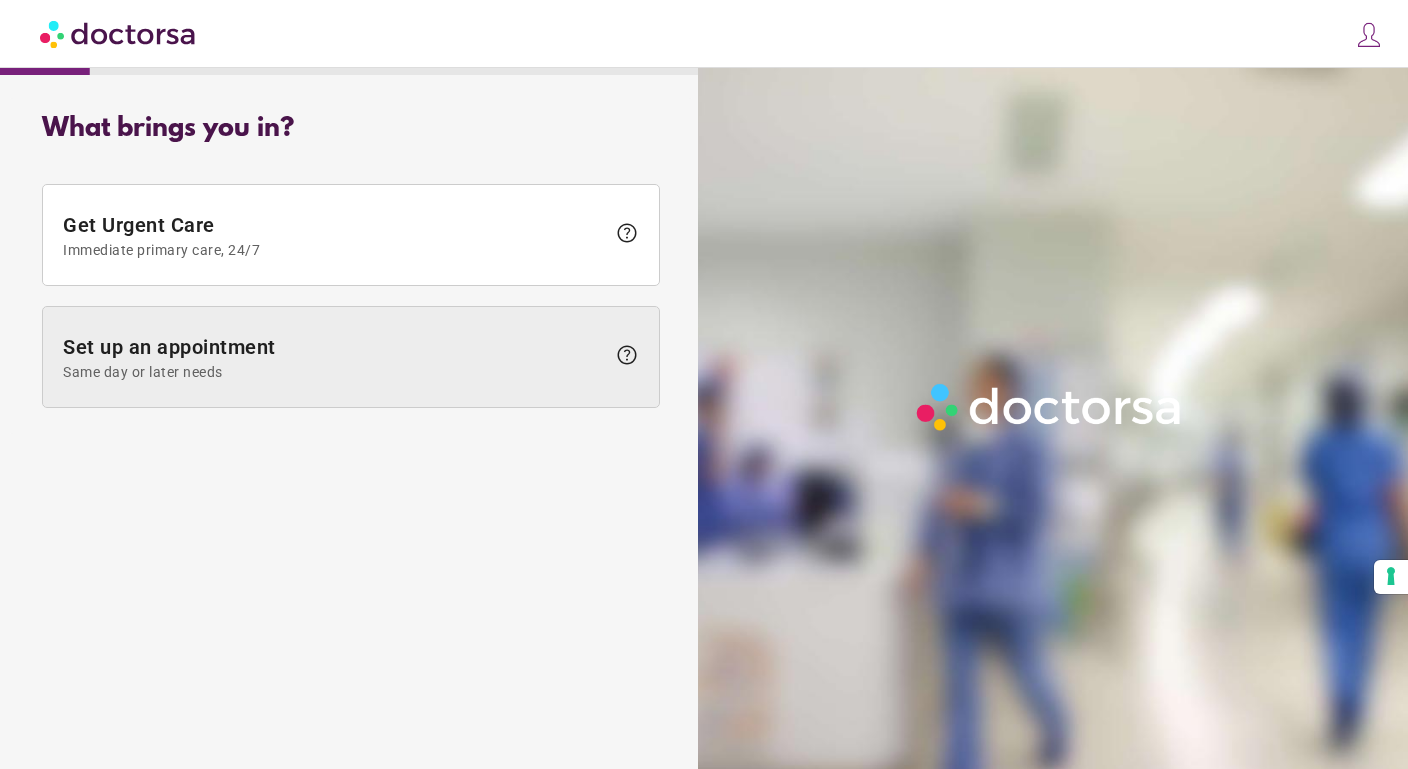 click on "Same day or later needs" at bounding box center [334, 372] 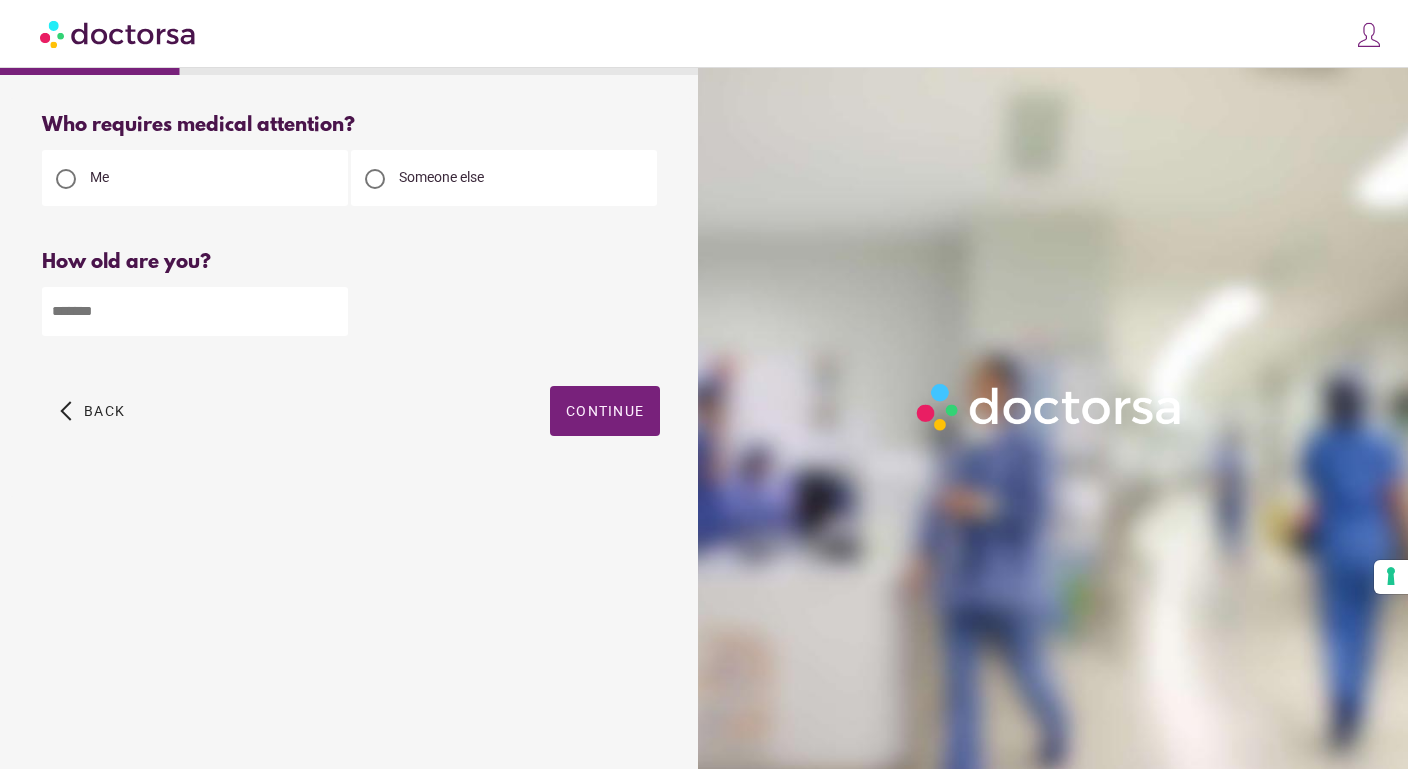 click at bounding box center (195, 311) 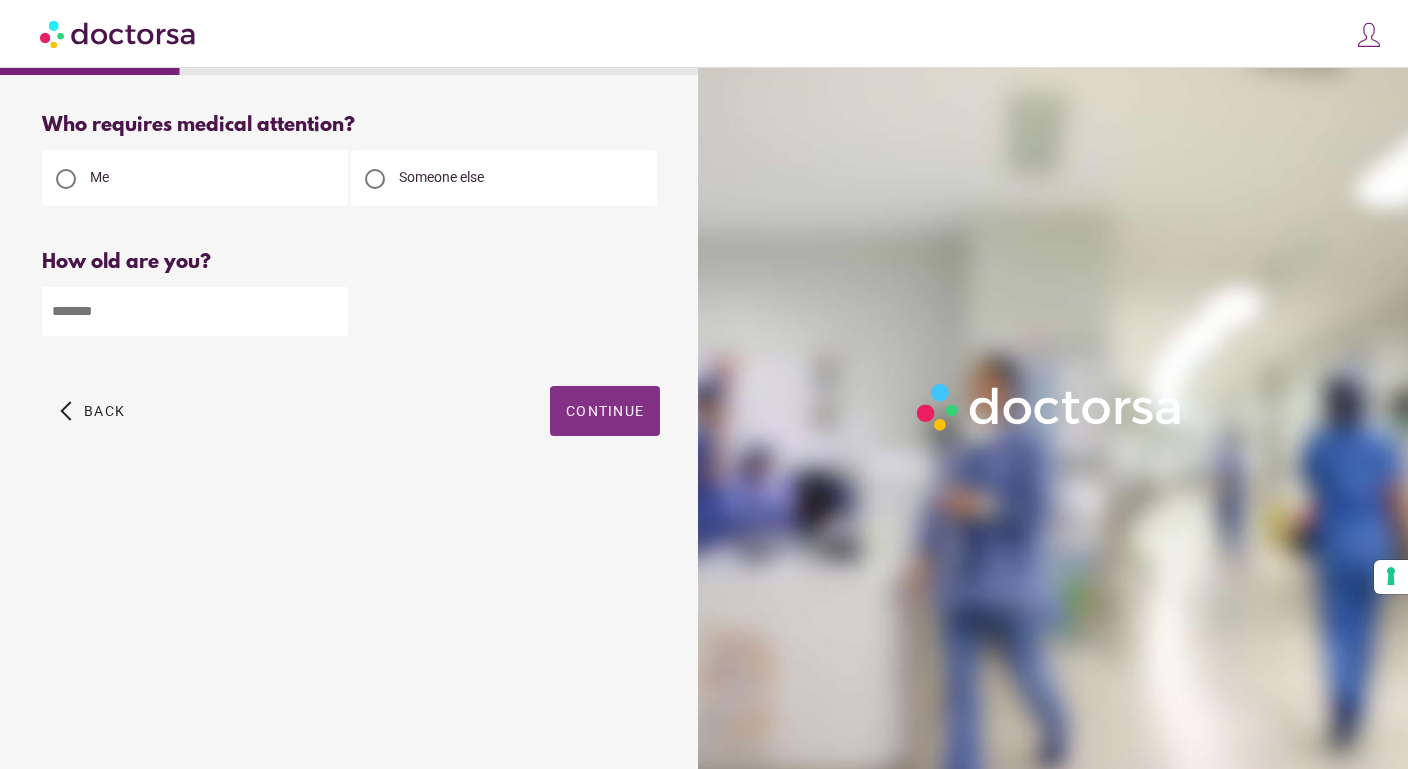 type on "**" 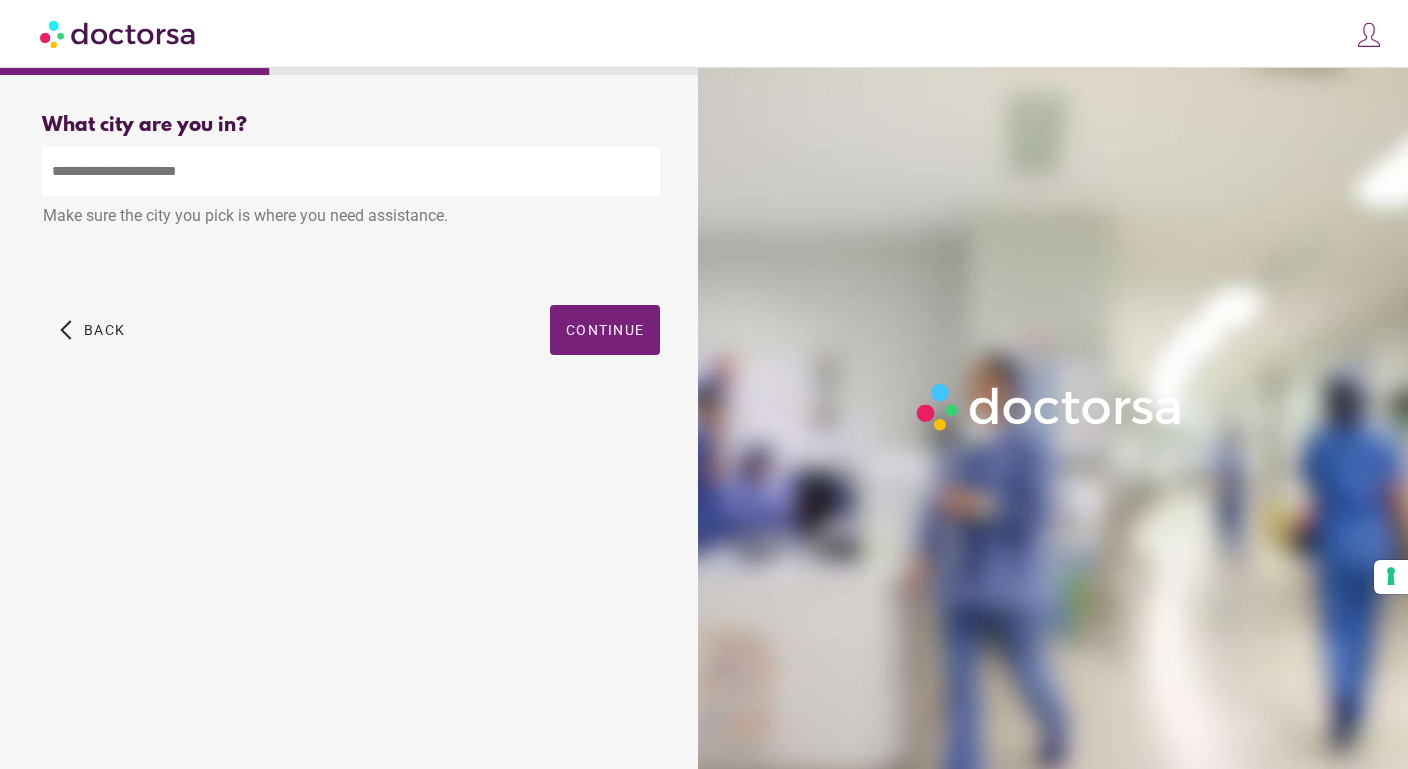 click at bounding box center [351, 171] 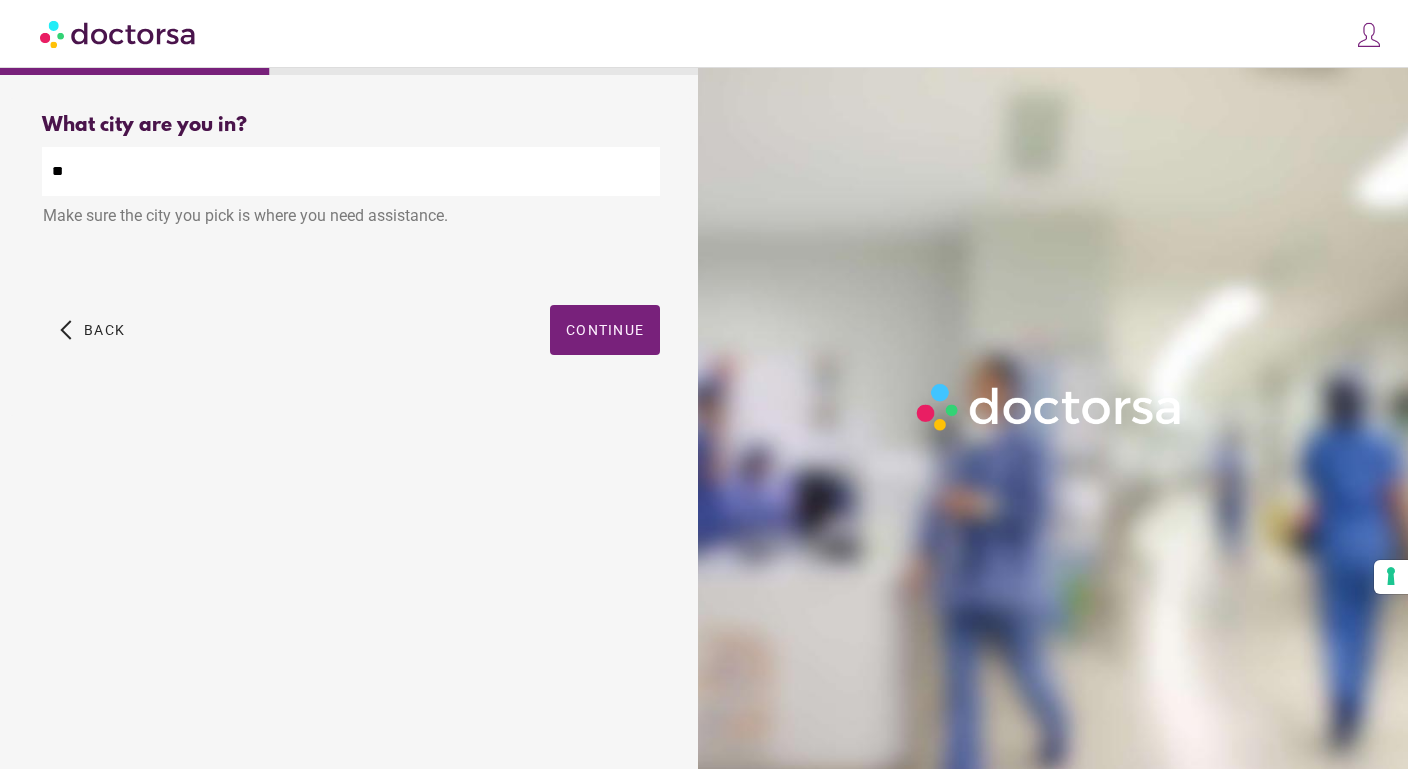 type on "*" 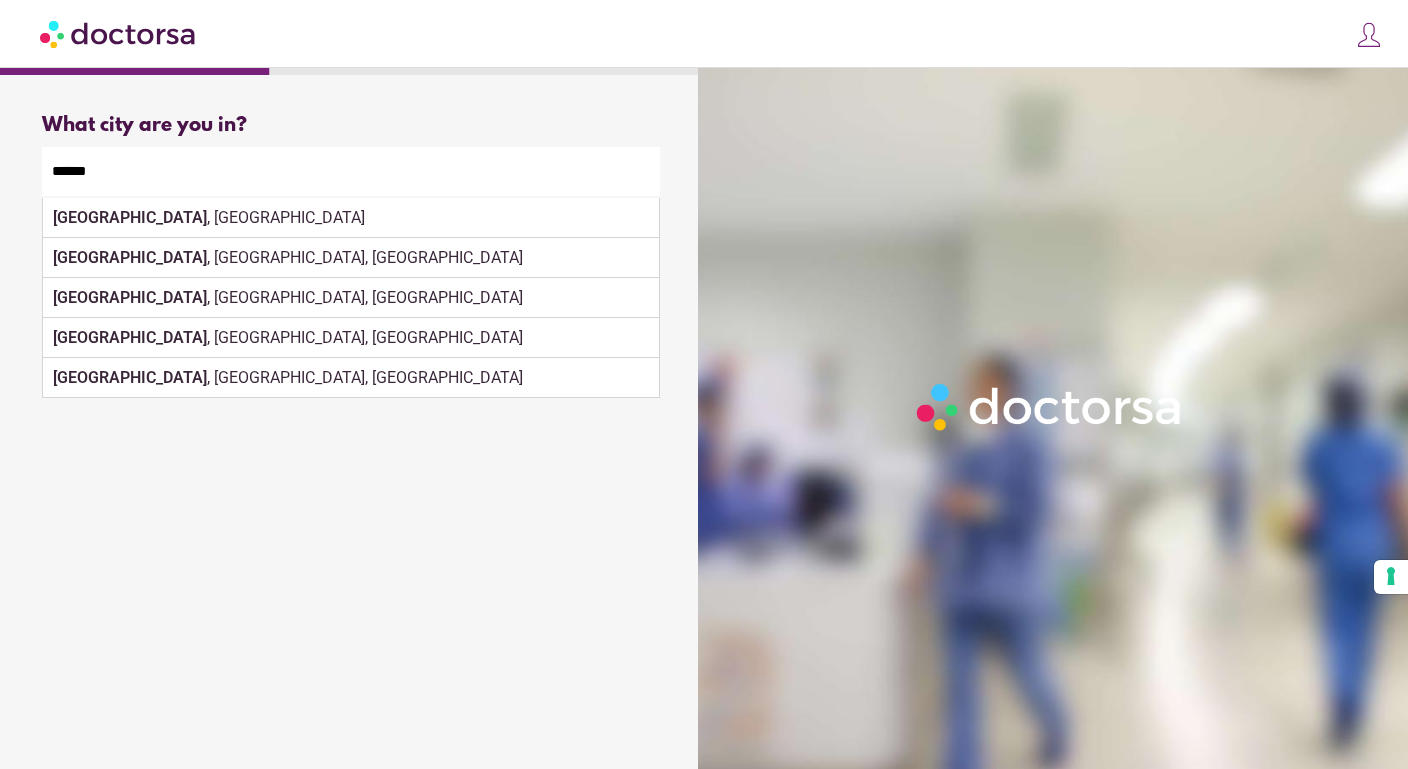 click on "Athens , OH, USA" at bounding box center (351, 338) 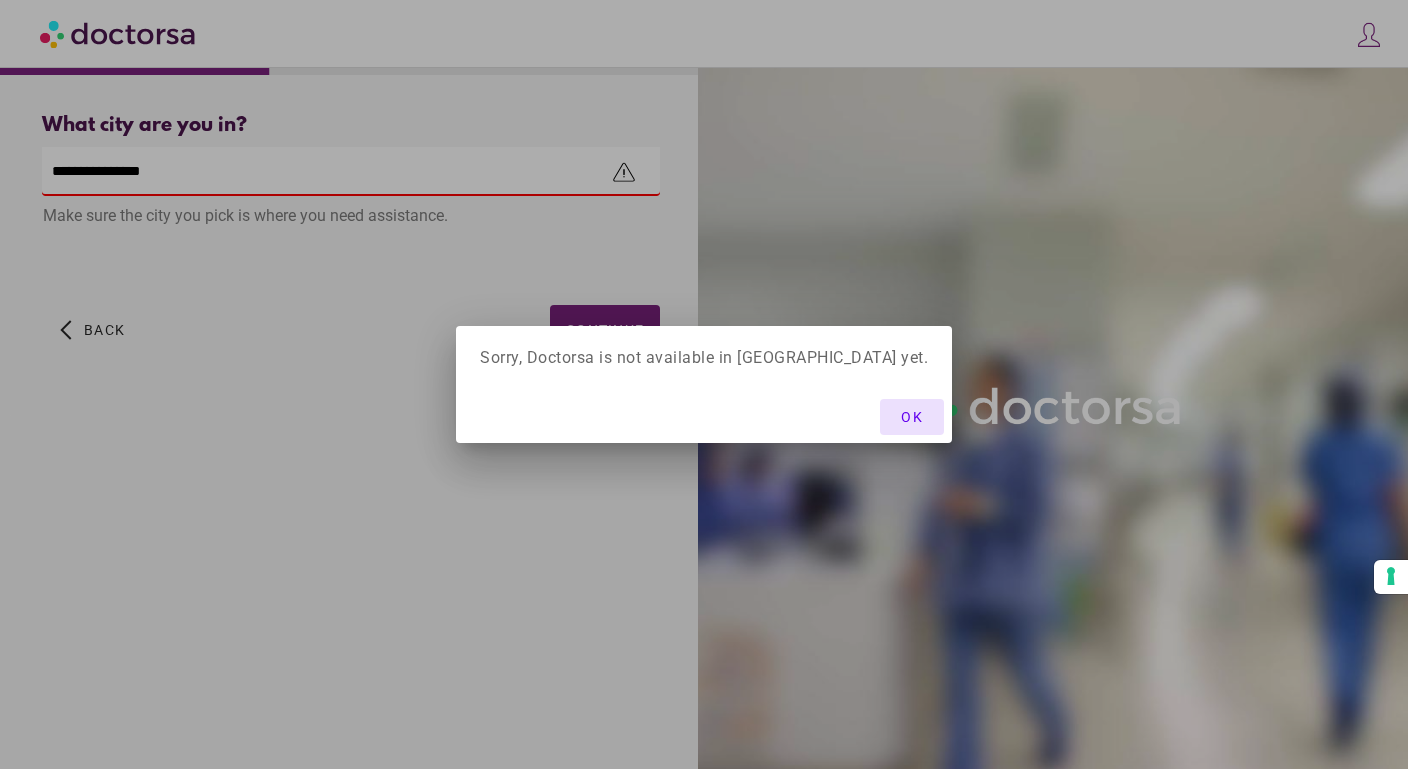 click at bounding box center [704, 384] 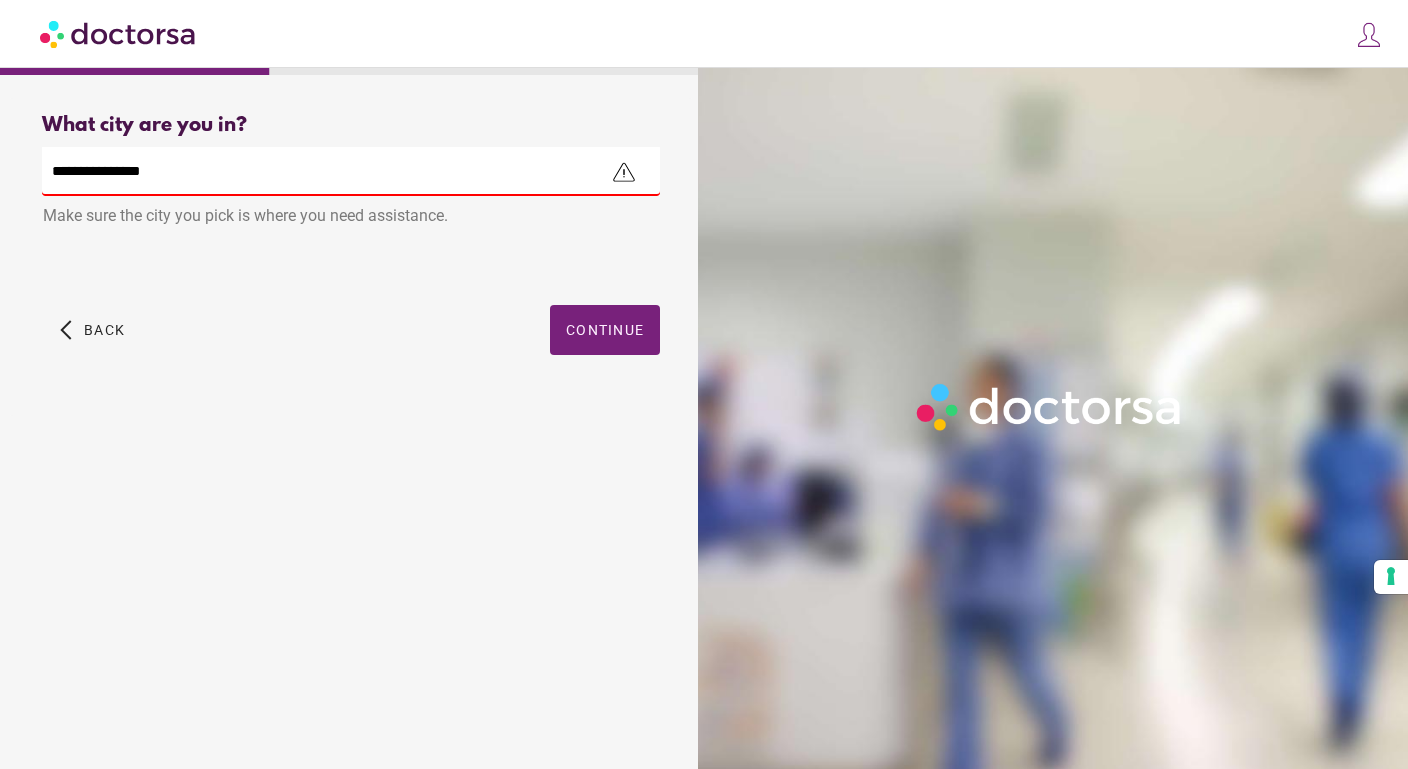 drag, startPoint x: 275, startPoint y: 169, endPoint x: -38, endPoint y: 82, distance: 324.86612 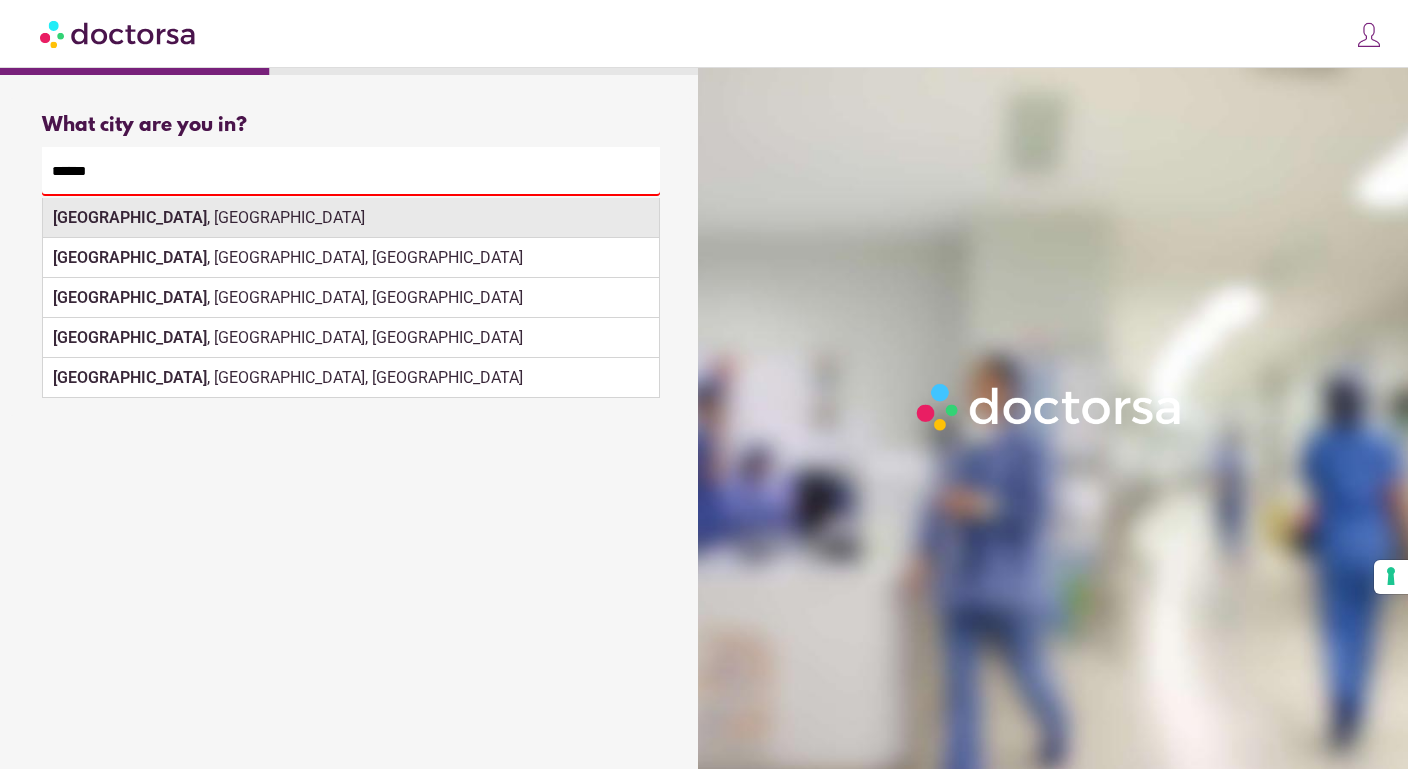 click on "Athens , Greece" at bounding box center [351, 218] 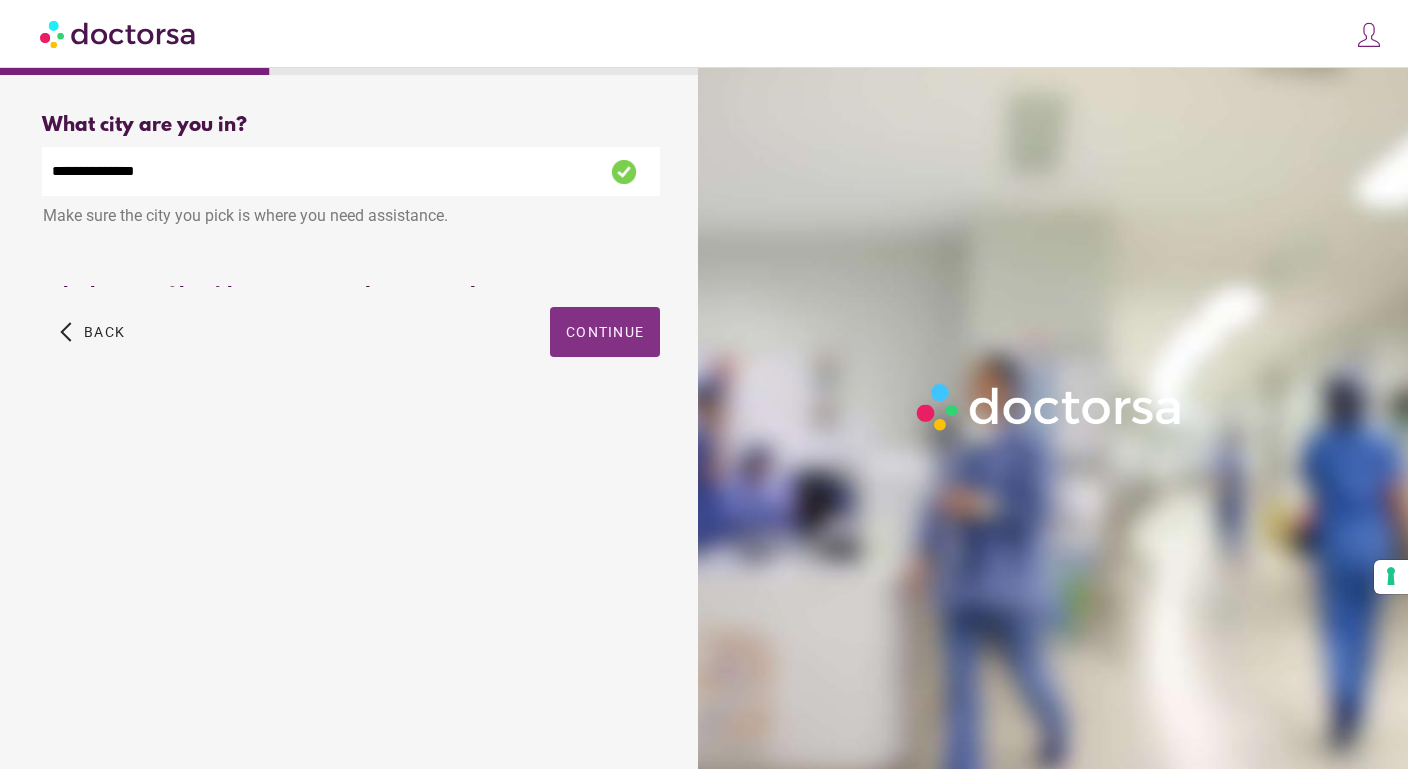 click on "**********" at bounding box center (351, 258) 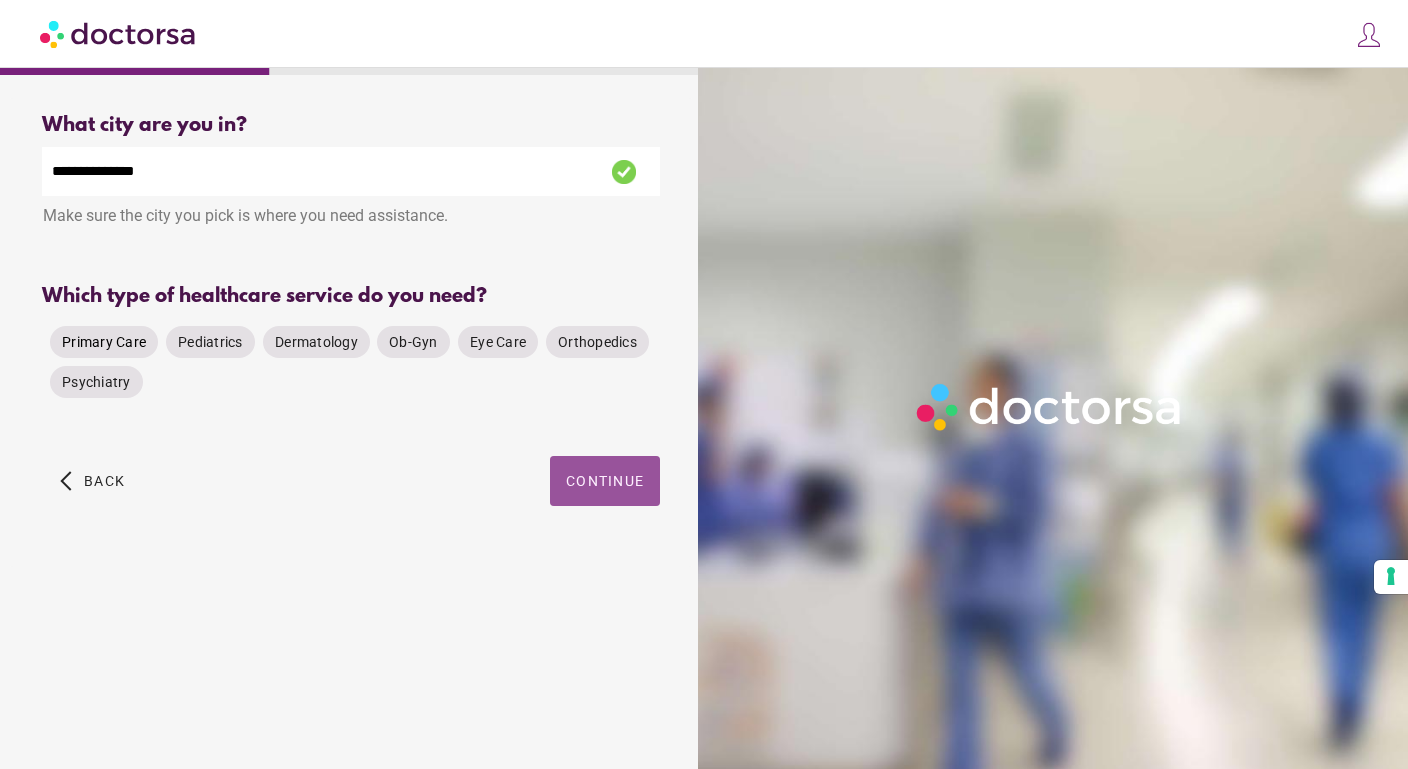 click on "Primary Care" at bounding box center [104, 342] 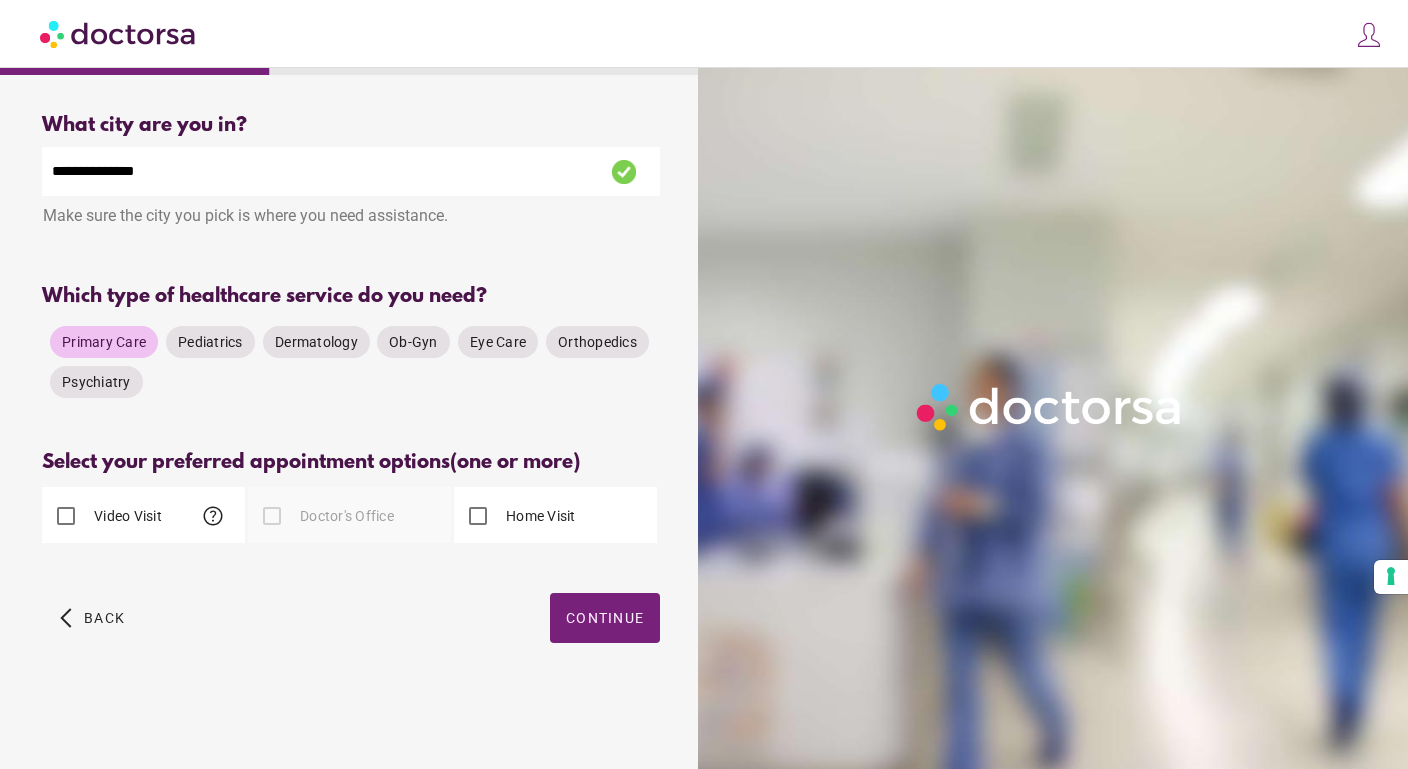 click on "Video Visit" at bounding box center (126, 516) 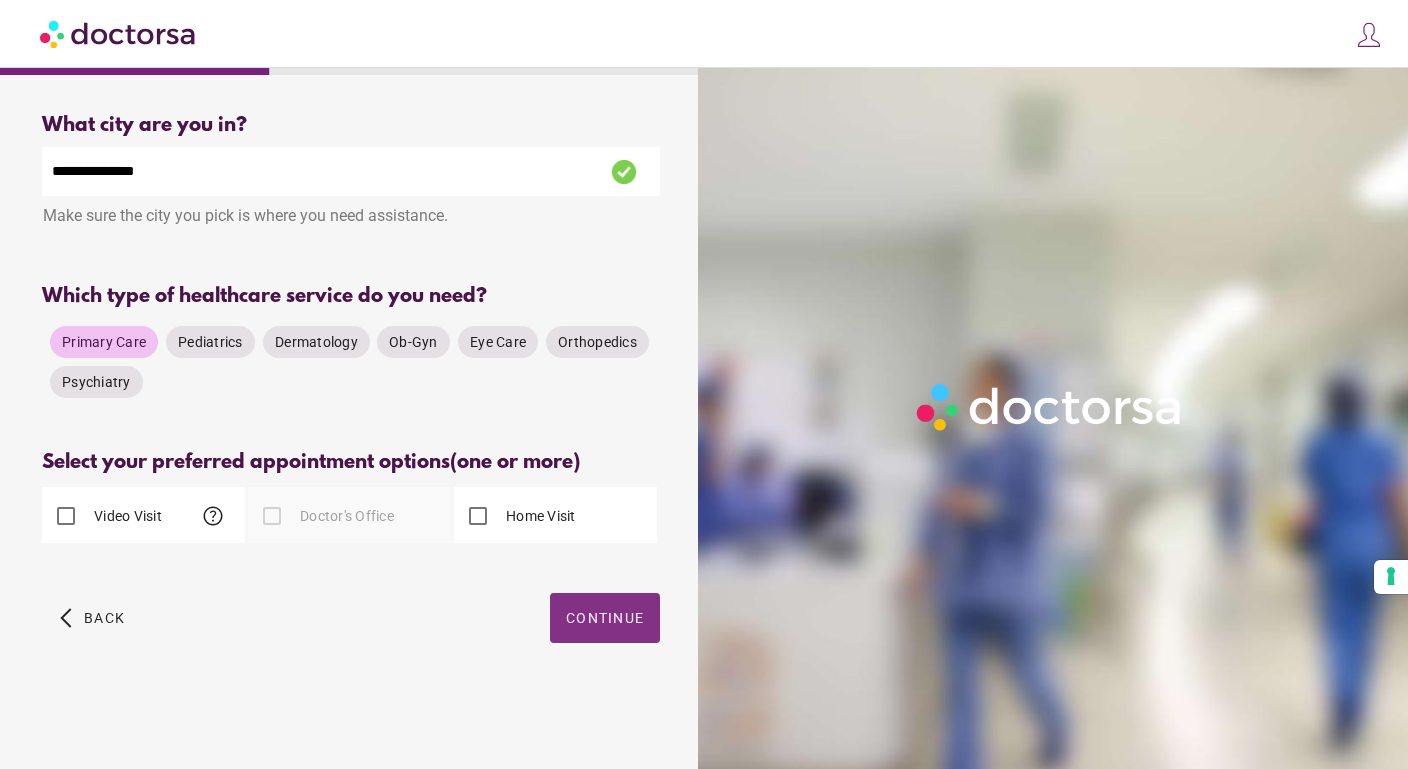 click at bounding box center [605, 618] 